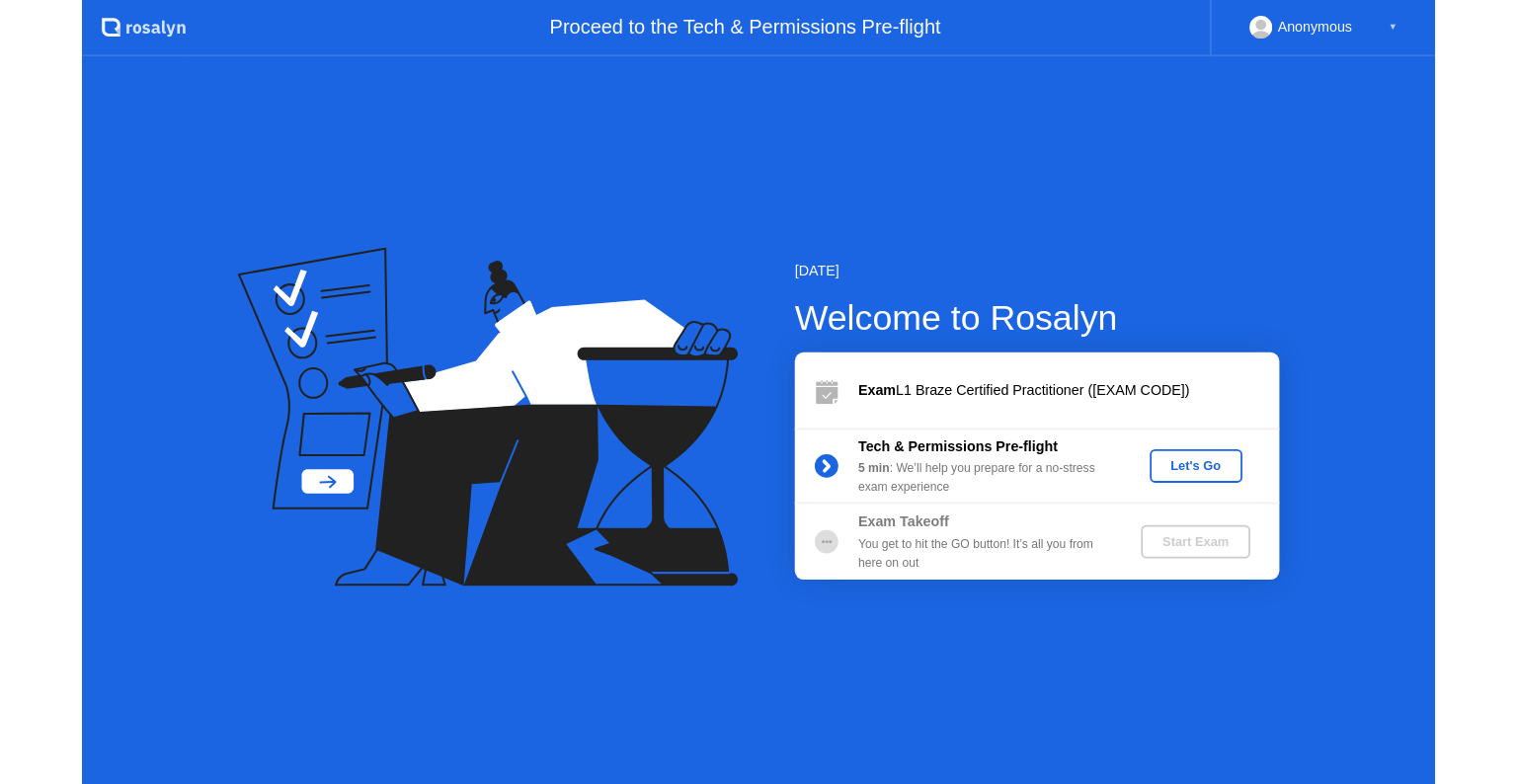 scroll, scrollTop: 0, scrollLeft: 0, axis: both 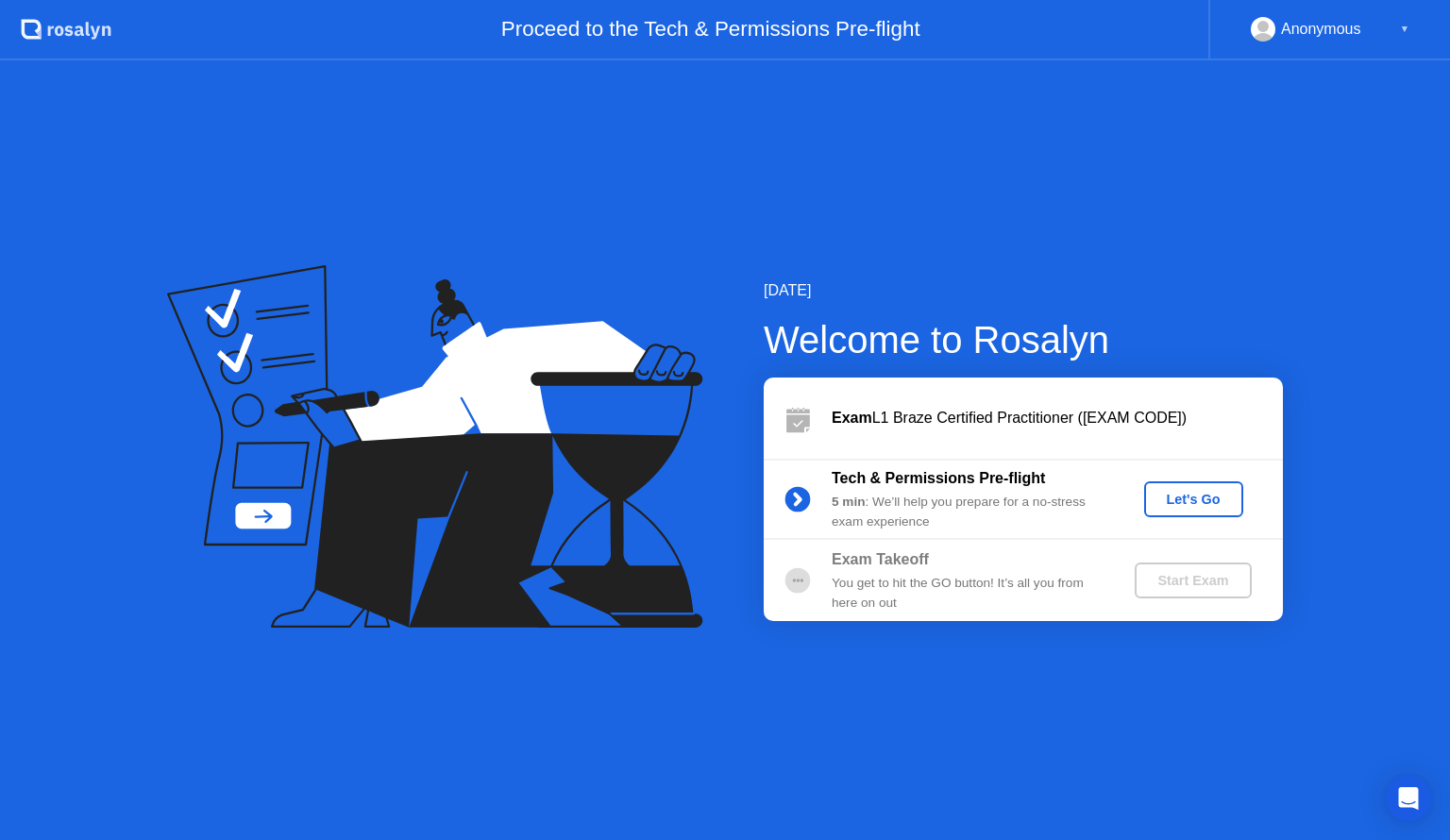 click on "Let's Go" 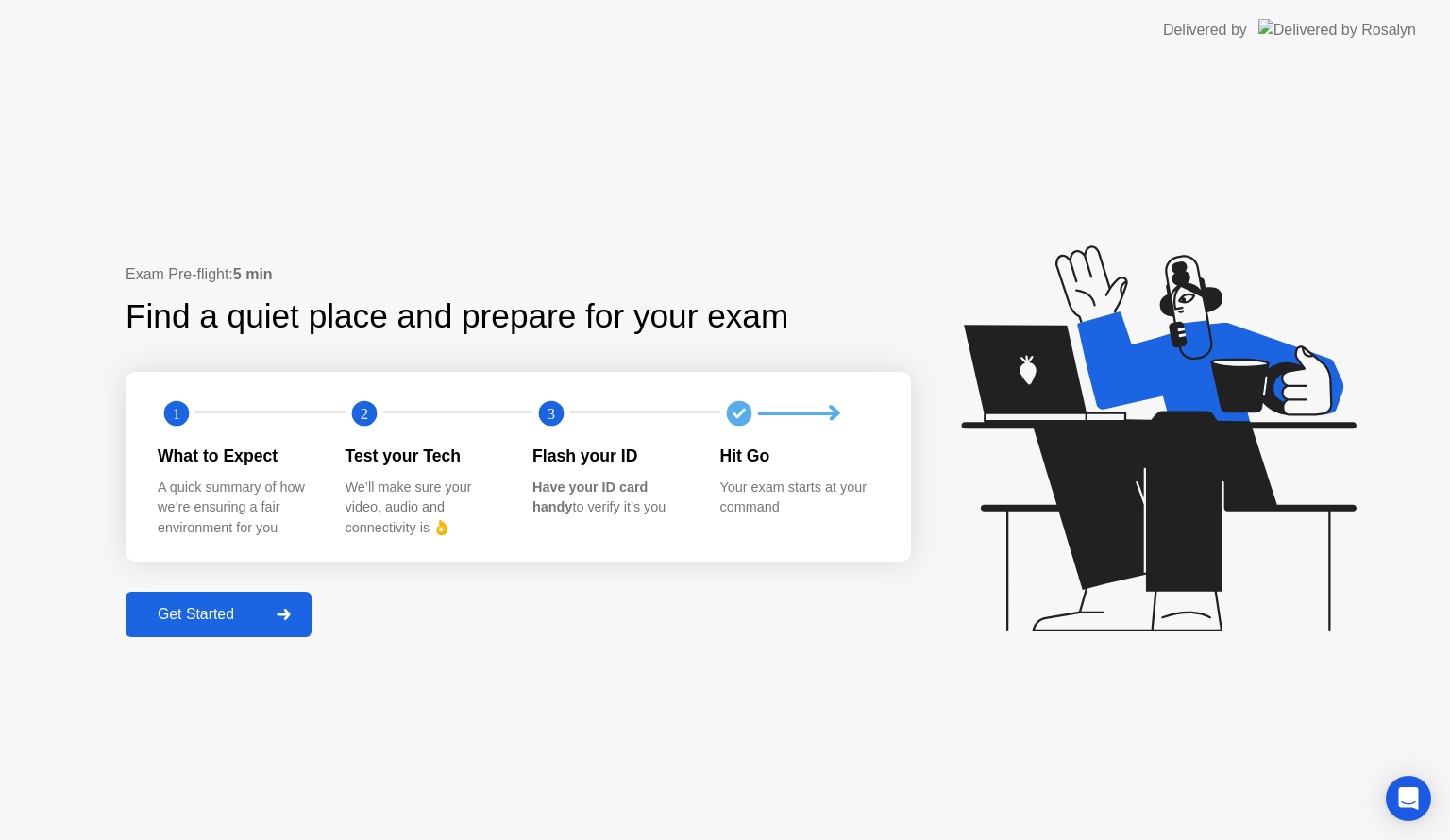 click 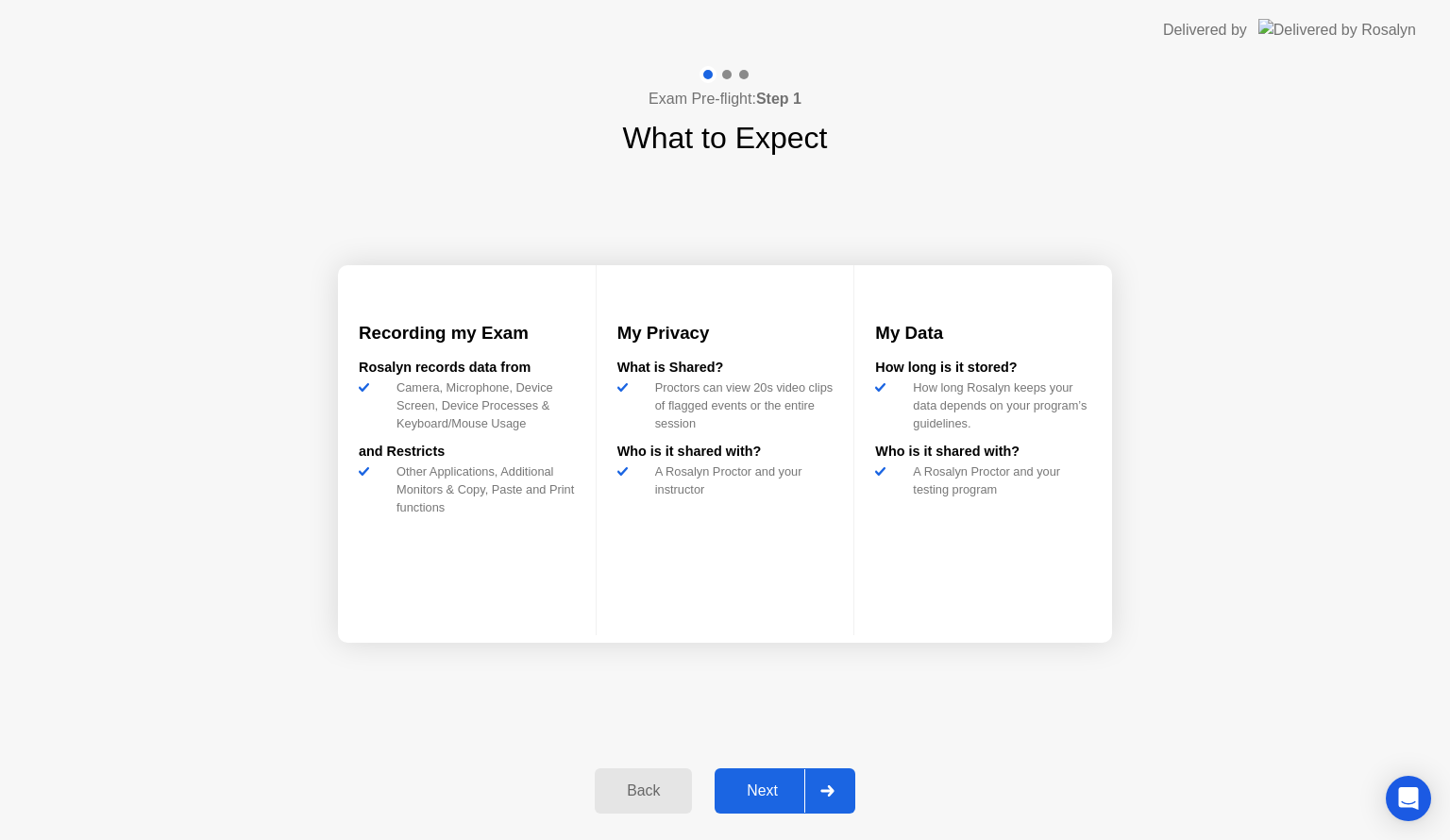 click on "Next" 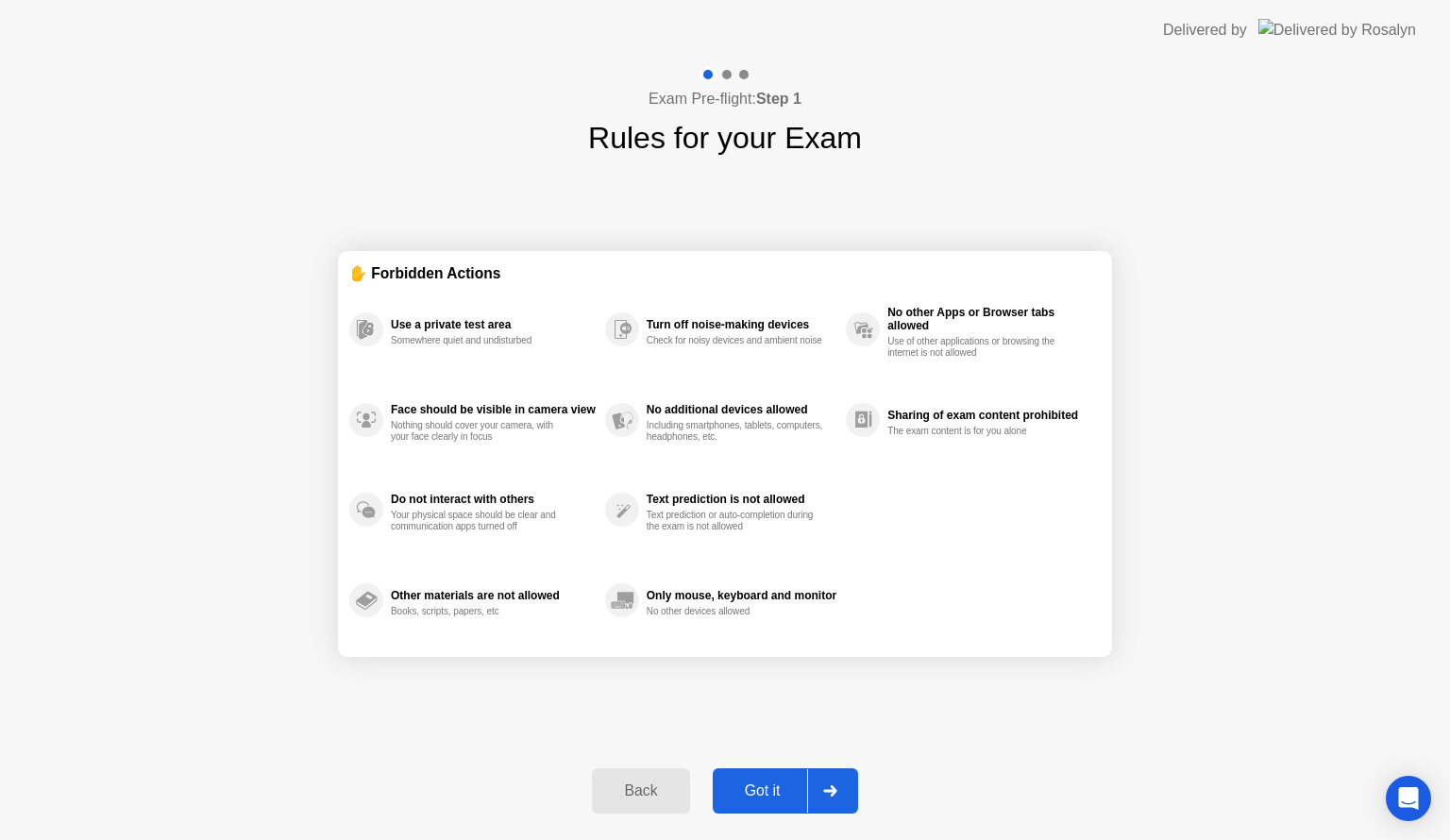 click on "Got it" 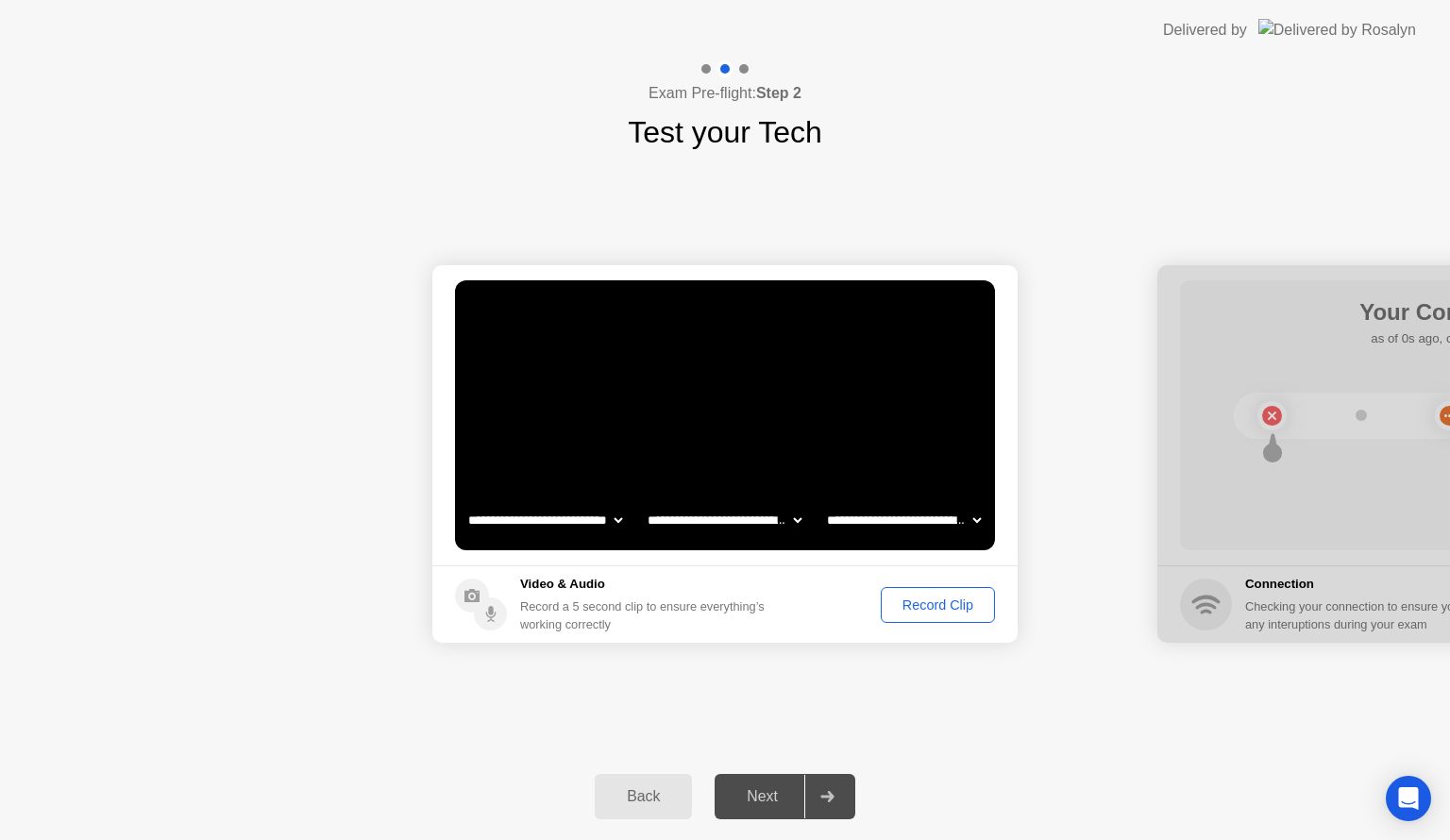 click on "Record Clip" 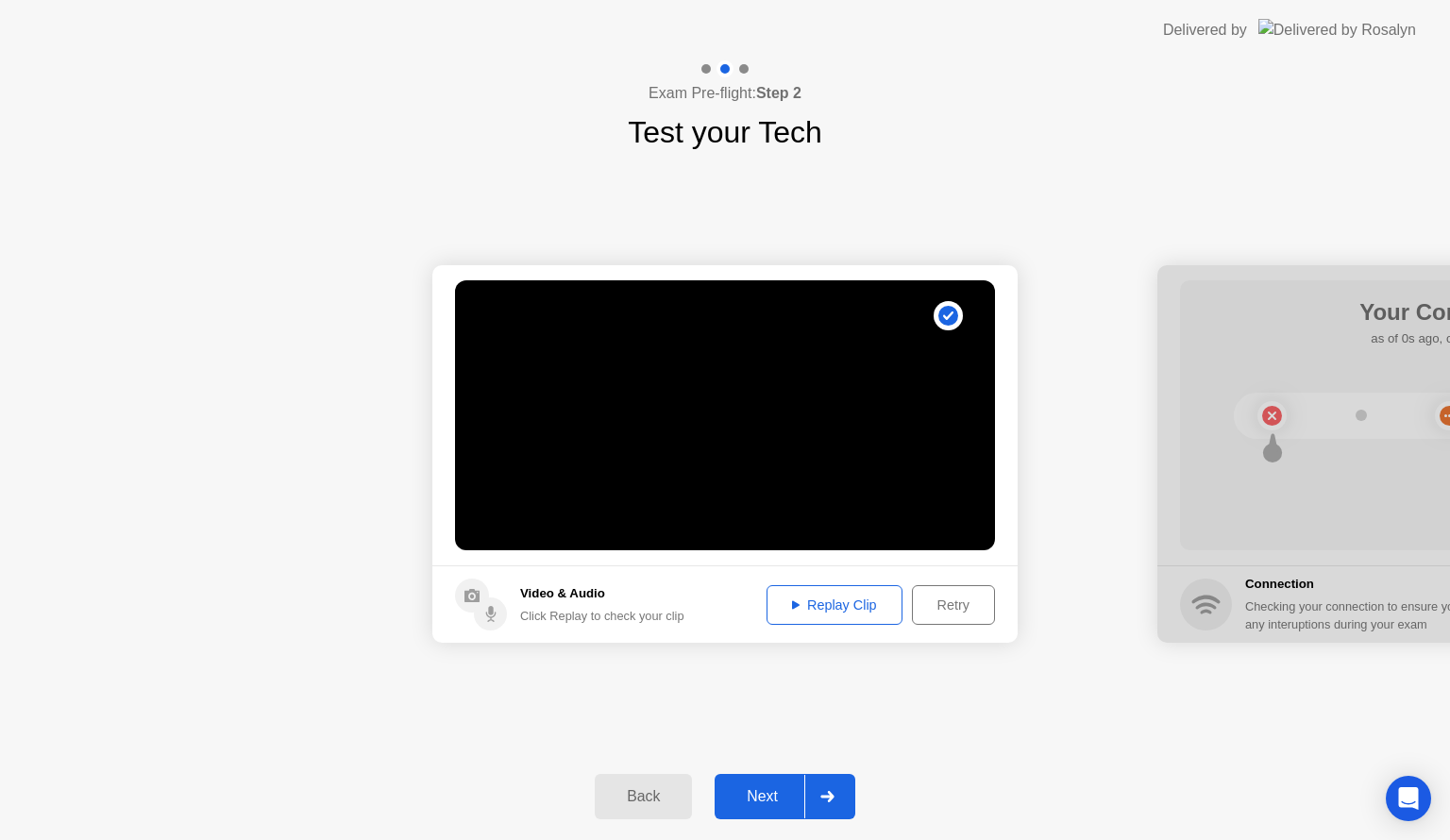 click on "Next" 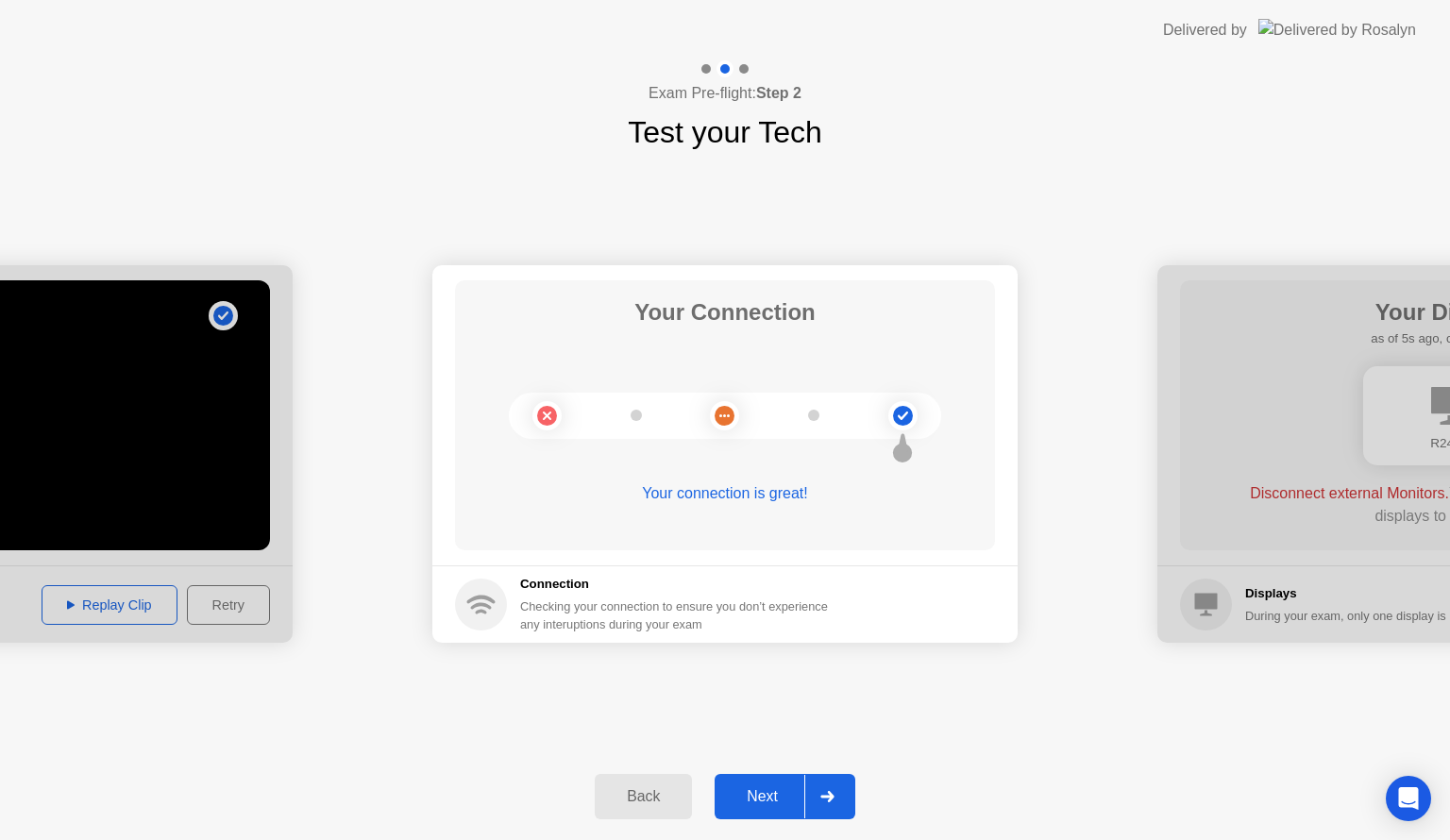click on "Next" 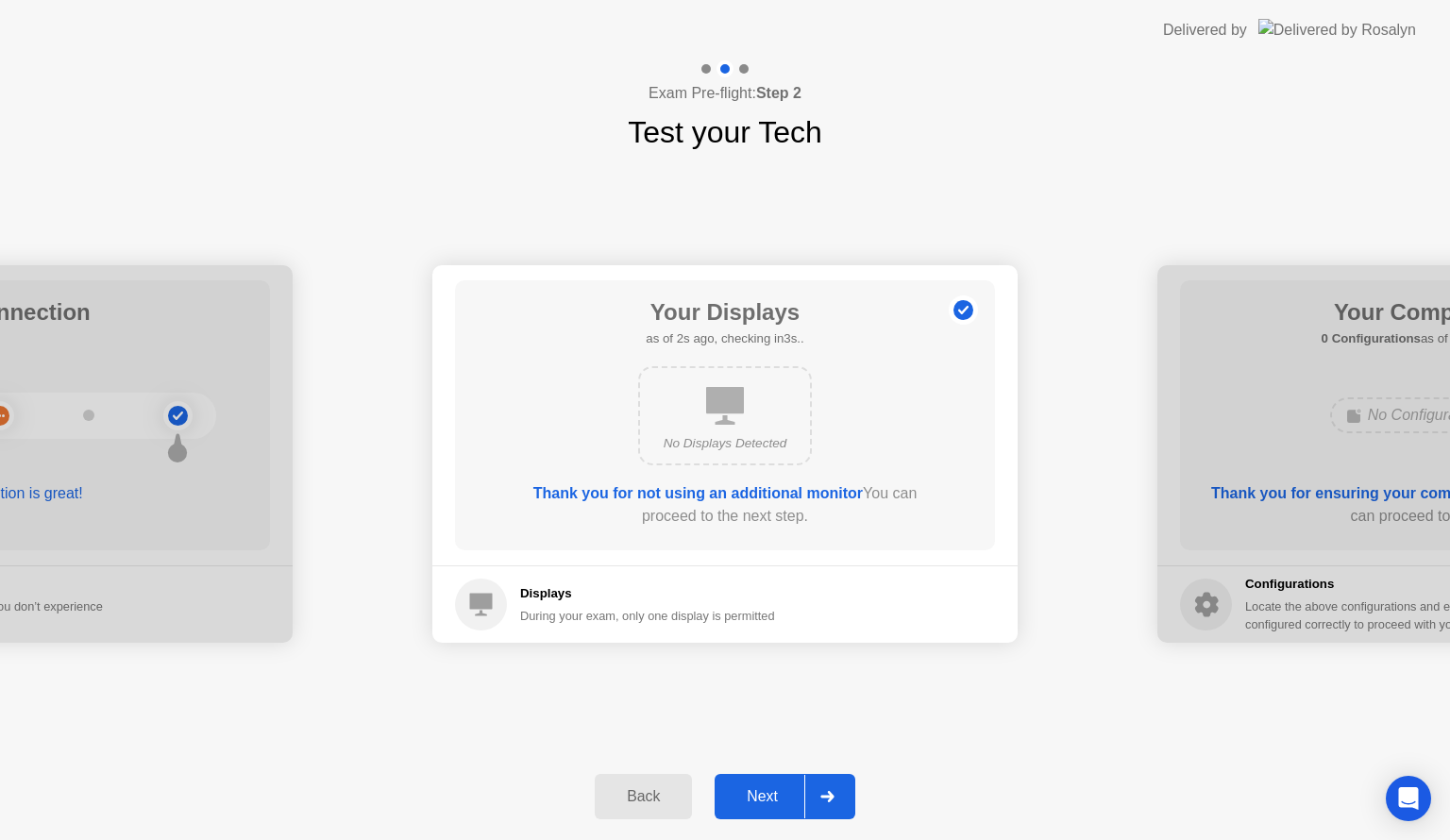 click on "Next" 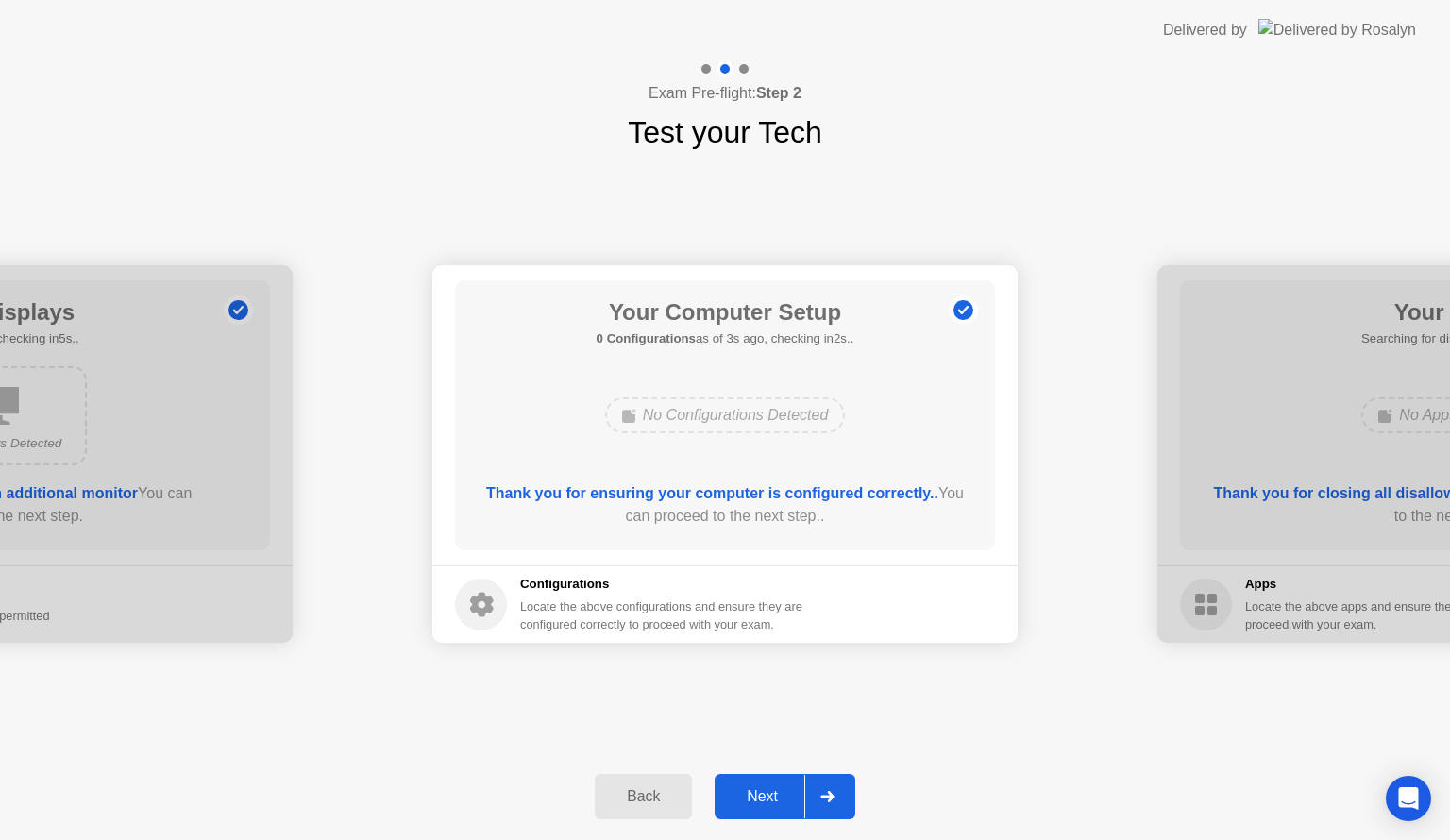 click on "Next" 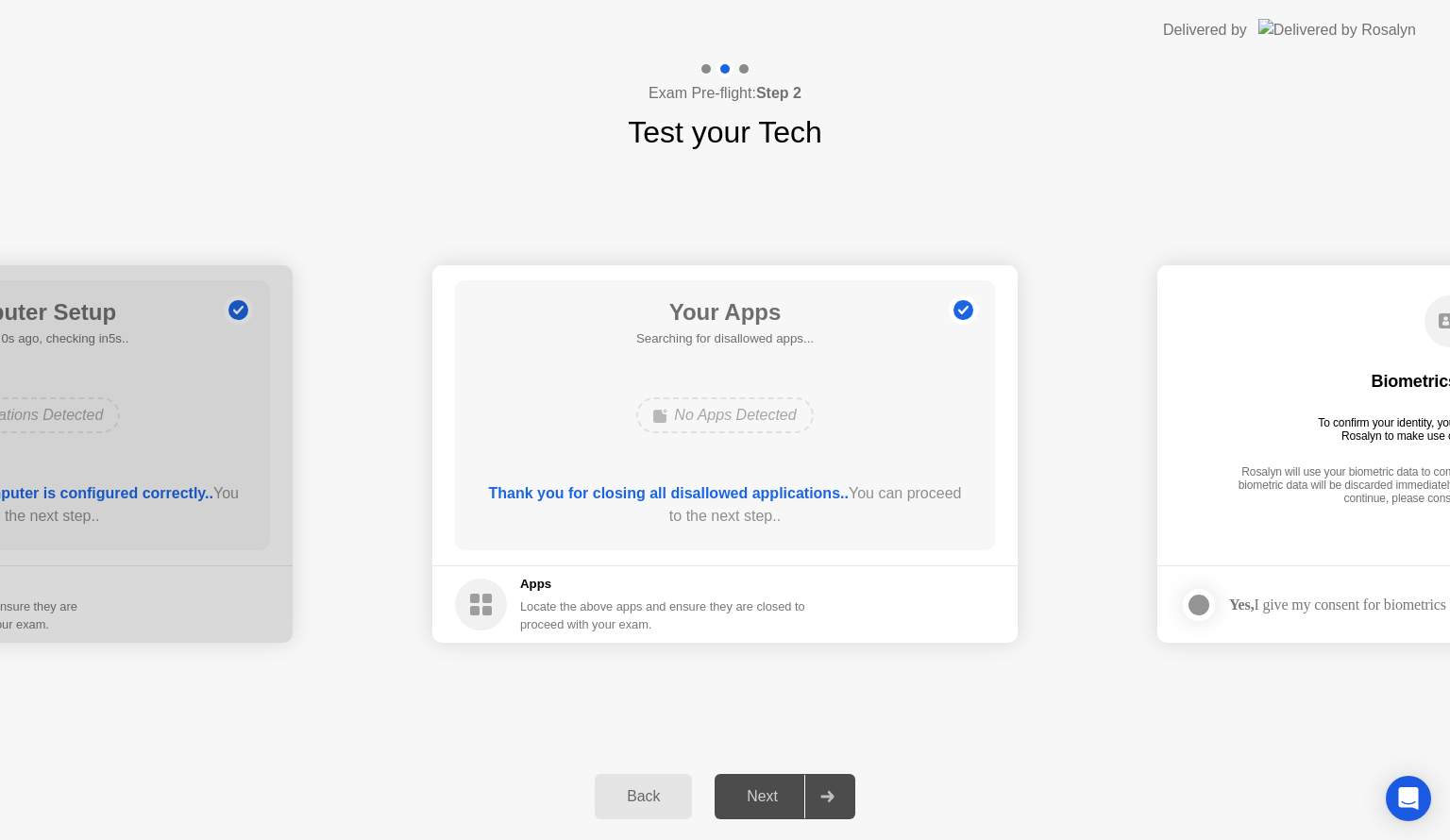 click on "Thank you for closing all disallowed applications.." 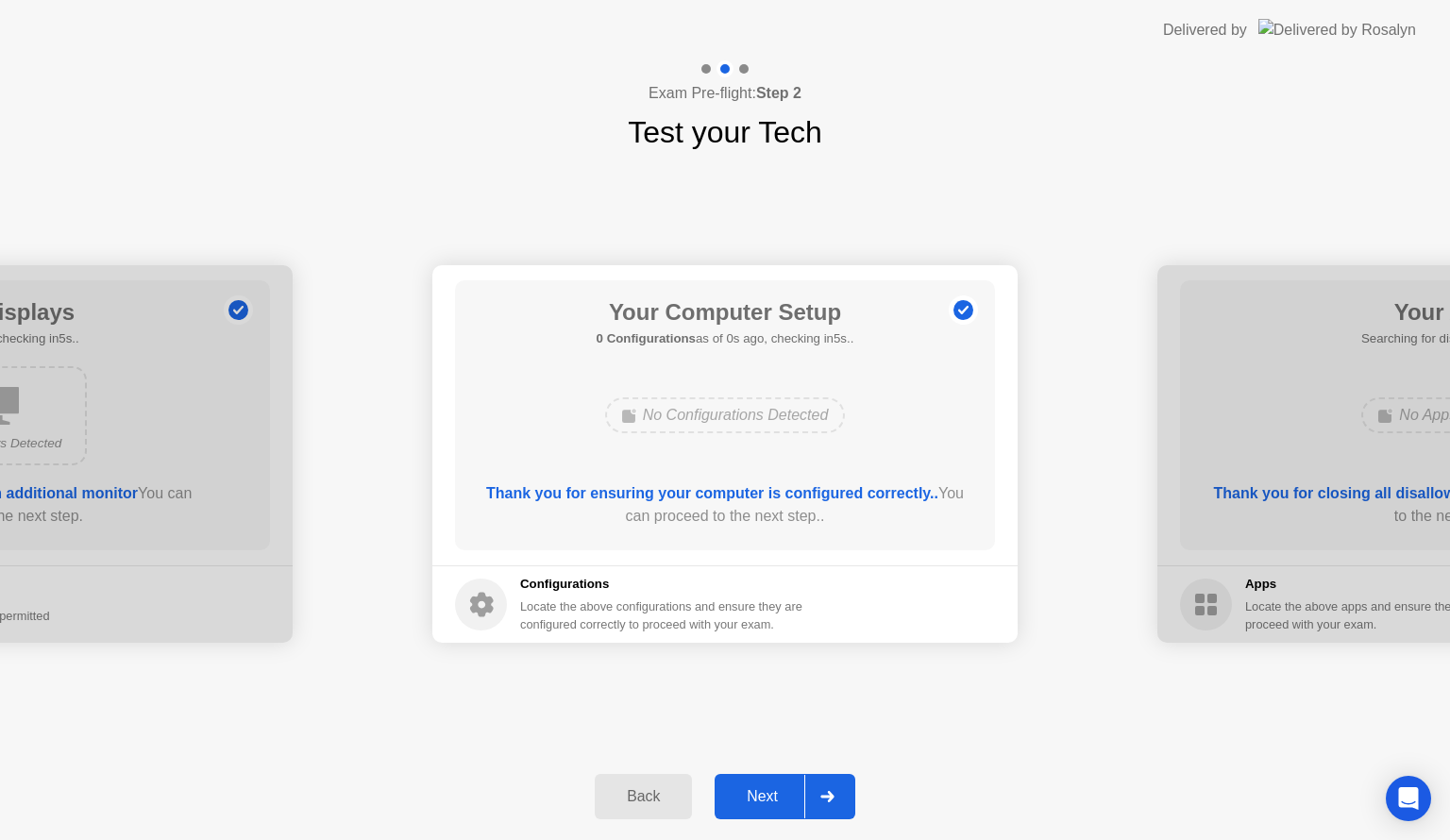 click on "Next" 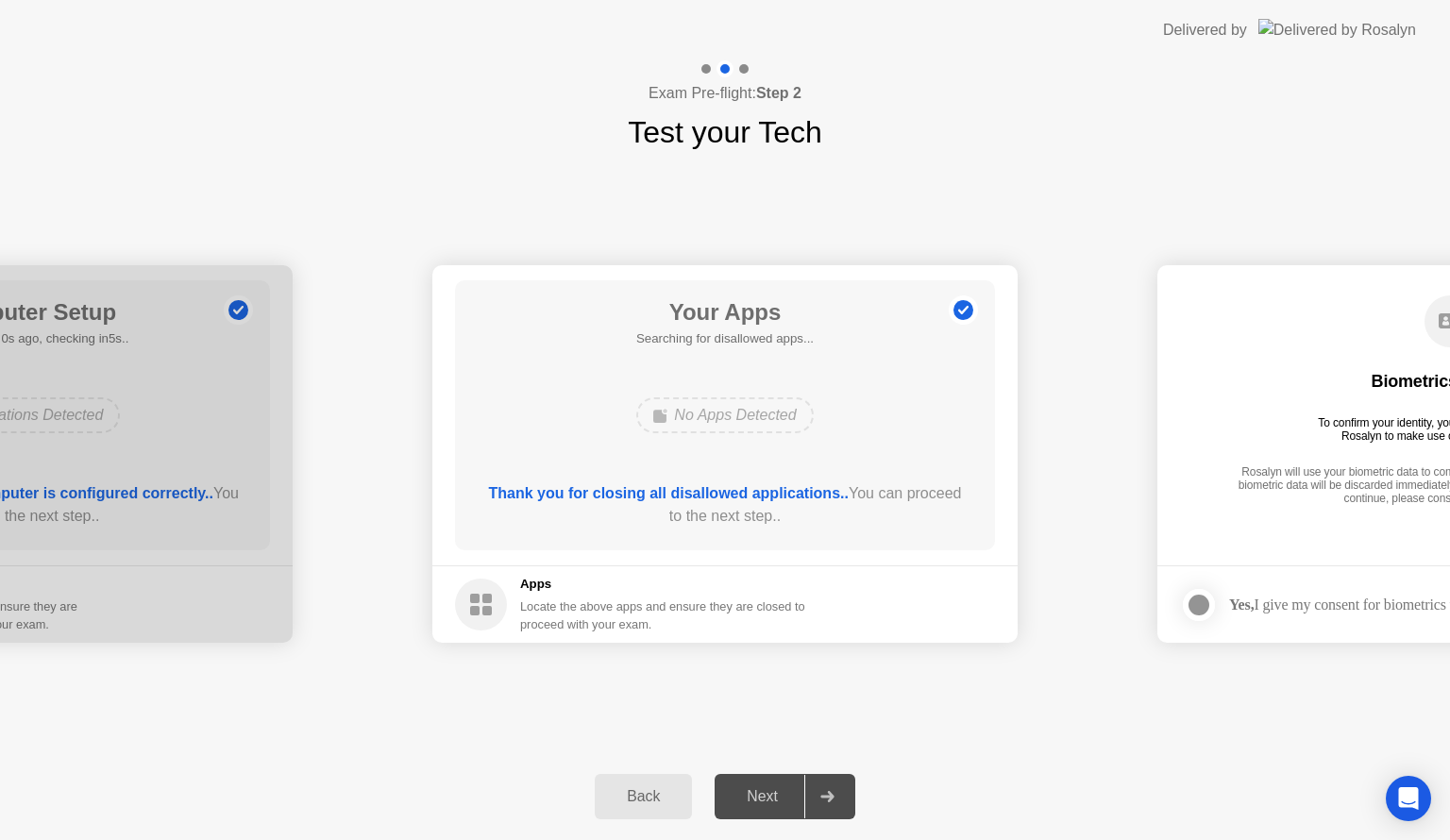 click on "Back" 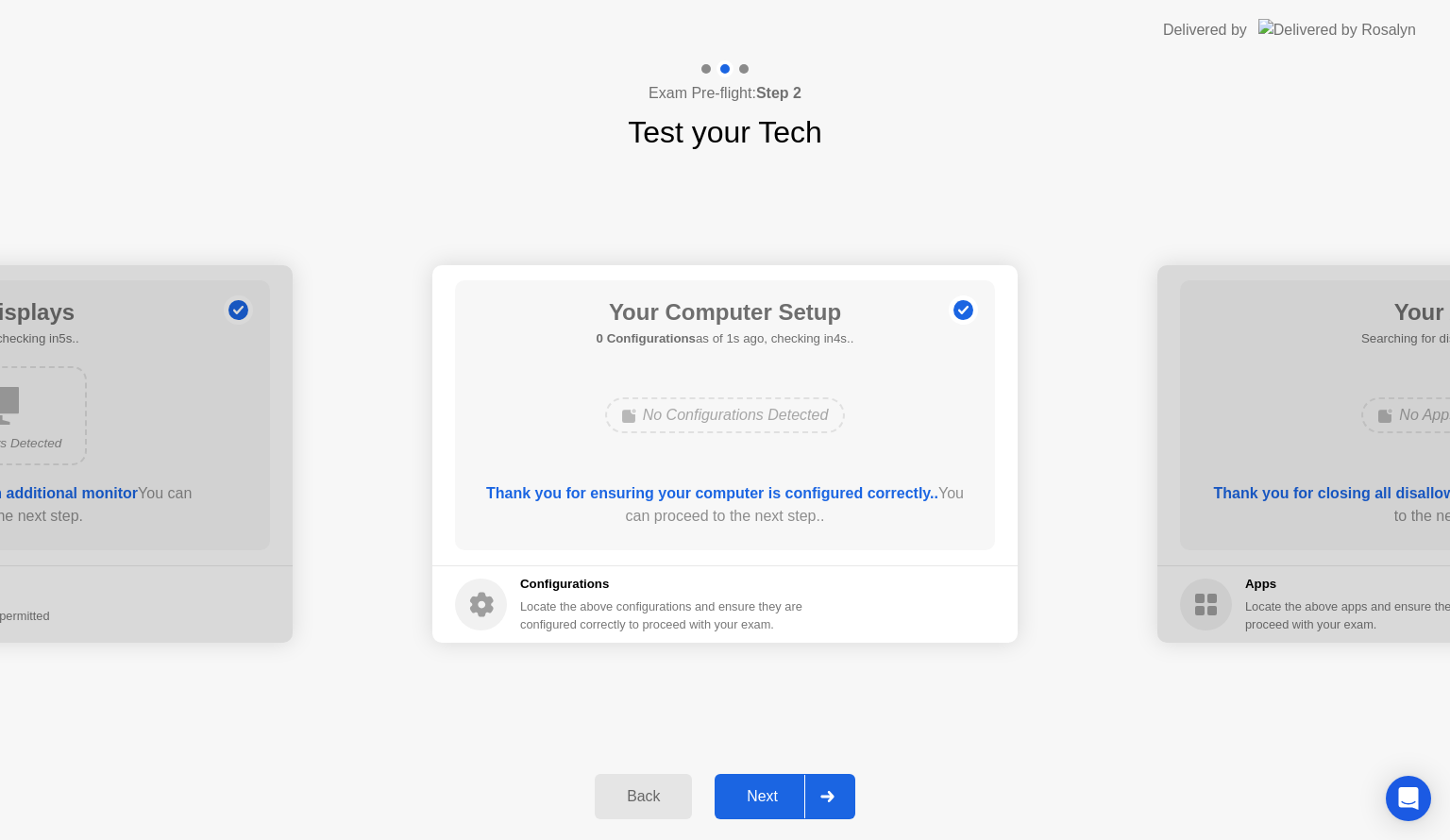click on "Next" 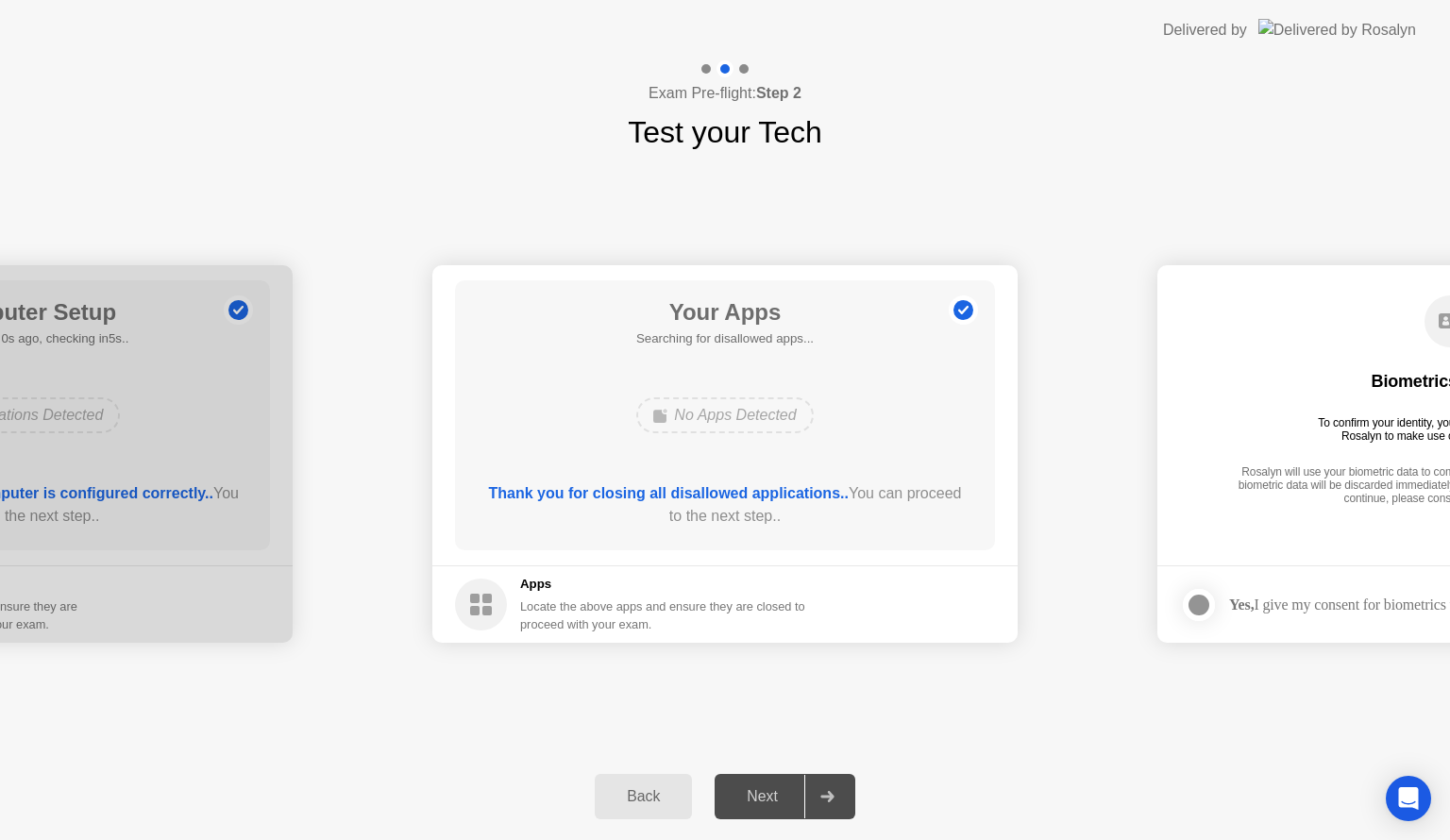 click on "No Apps Detected" 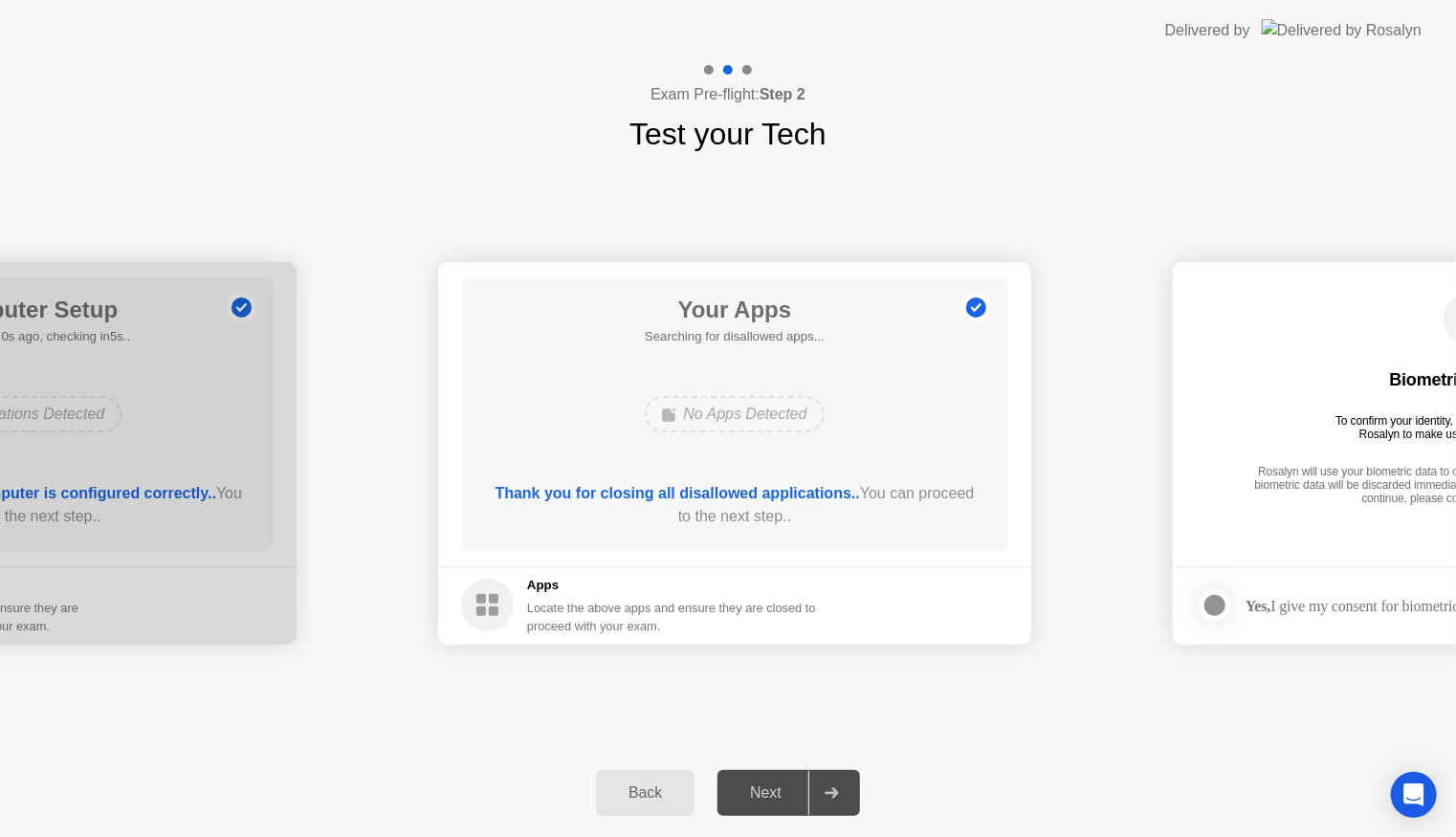 drag, startPoint x: 1082, startPoint y: 69, endPoint x: 1071, endPoint y: 161, distance: 92.65528 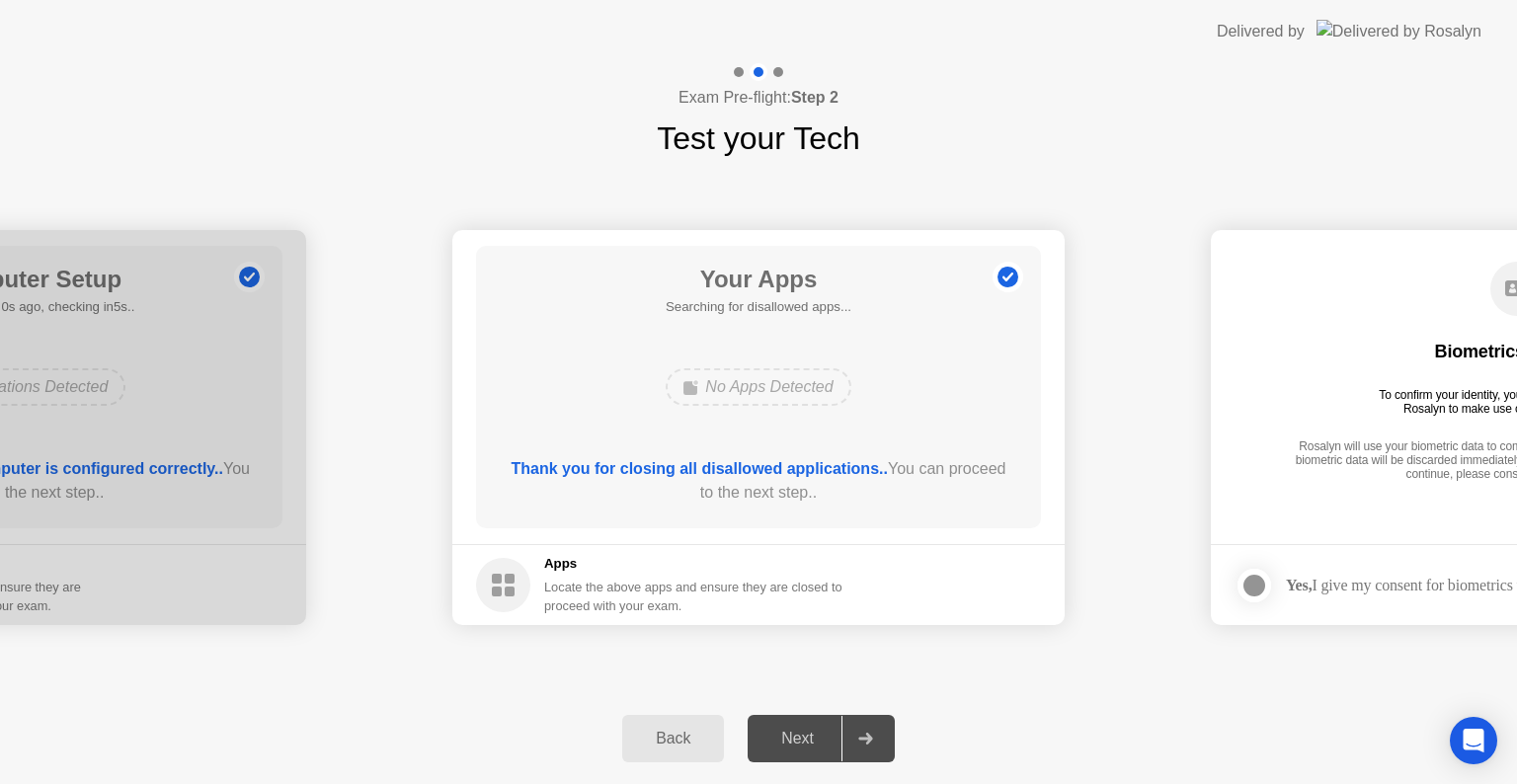 click on "Exam Pre-flight:  Step 2 Test your Tech" 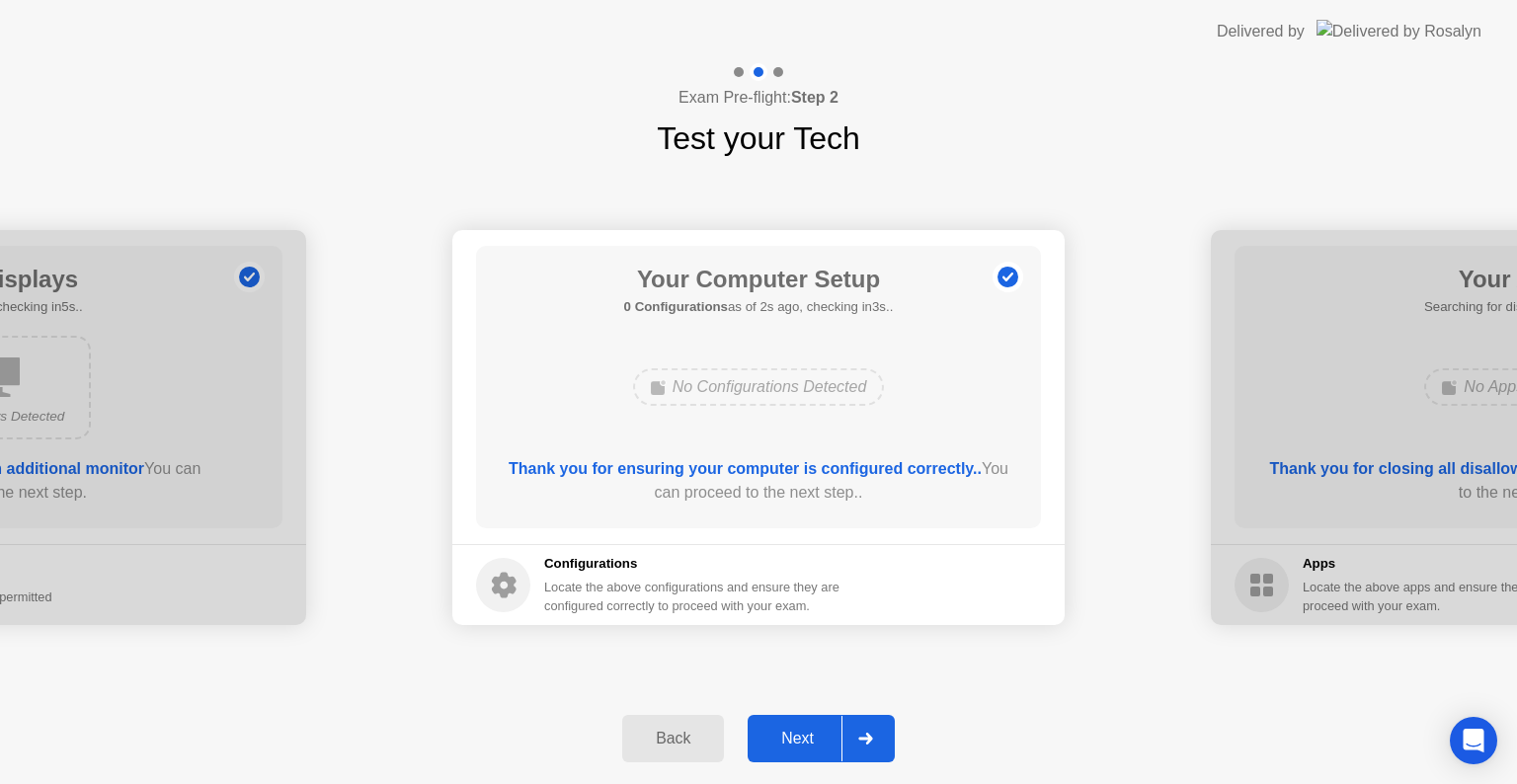 click on "Next" 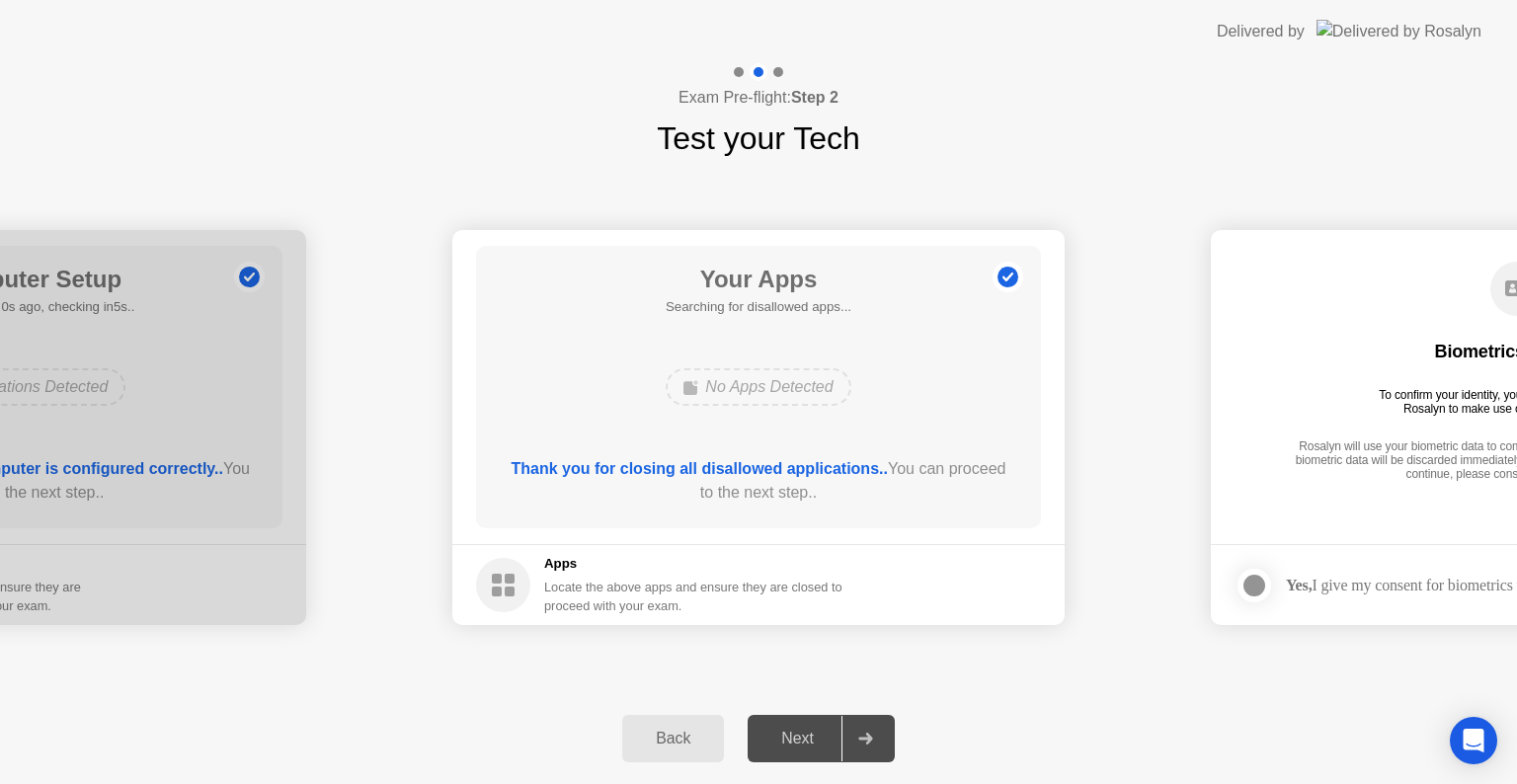 click 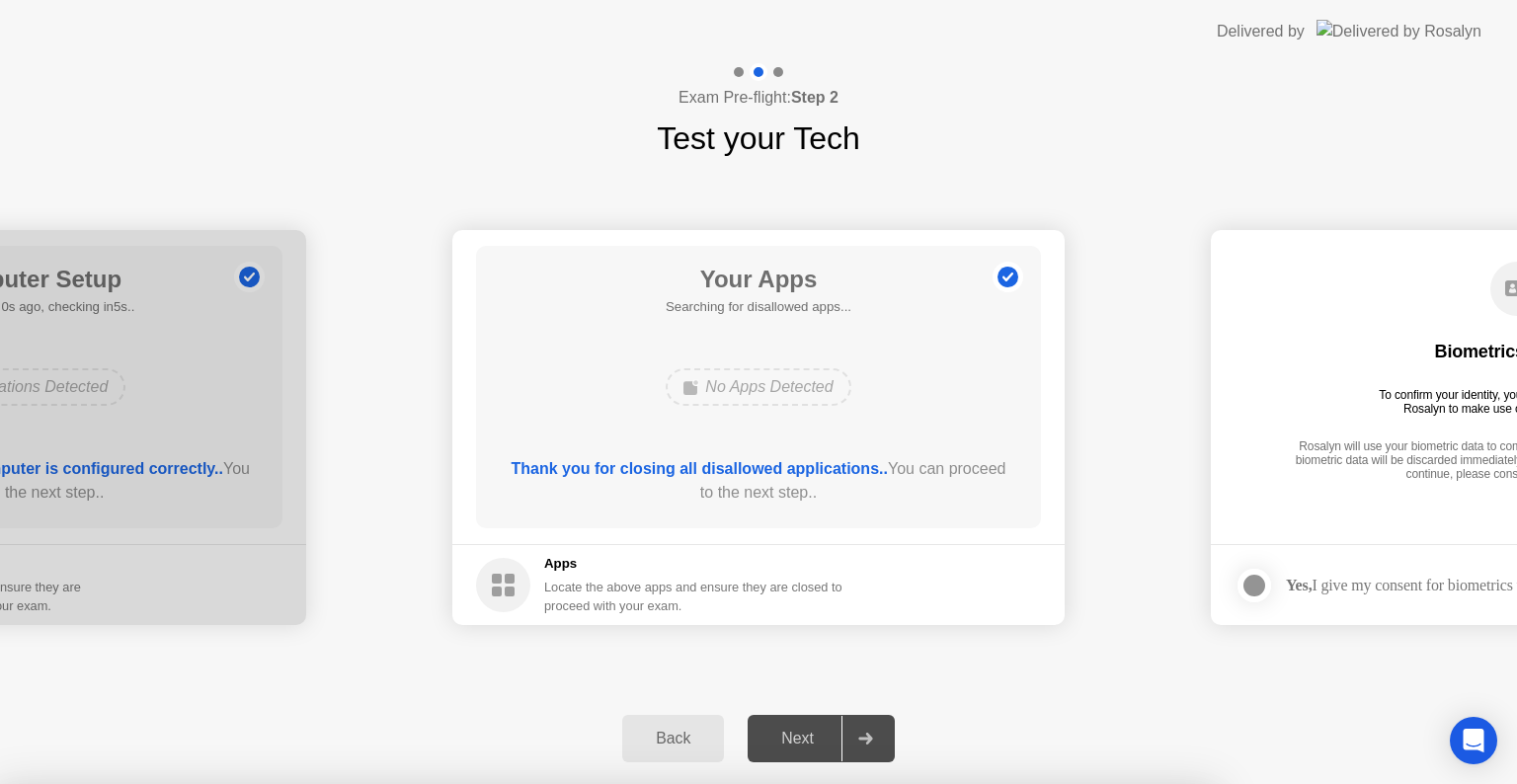 click on "Yes" at bounding box center [559, 896] 